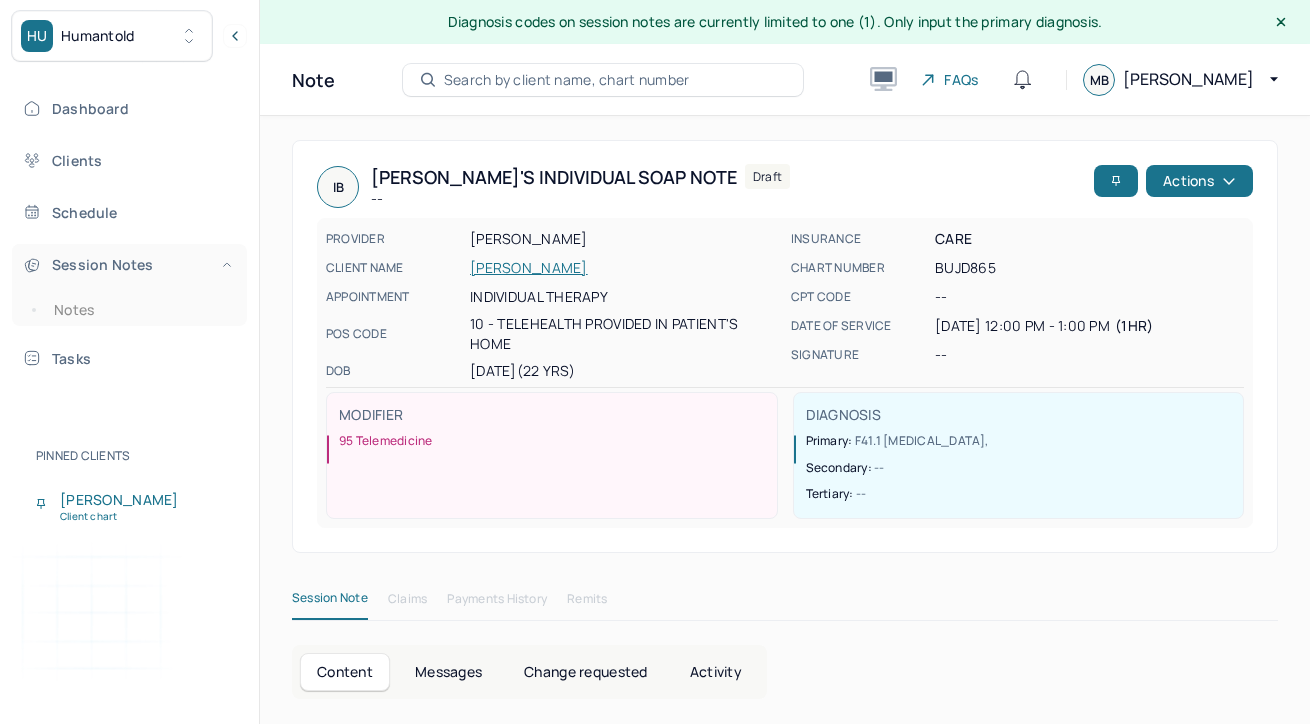 scroll, scrollTop: 35, scrollLeft: 0, axis: vertical 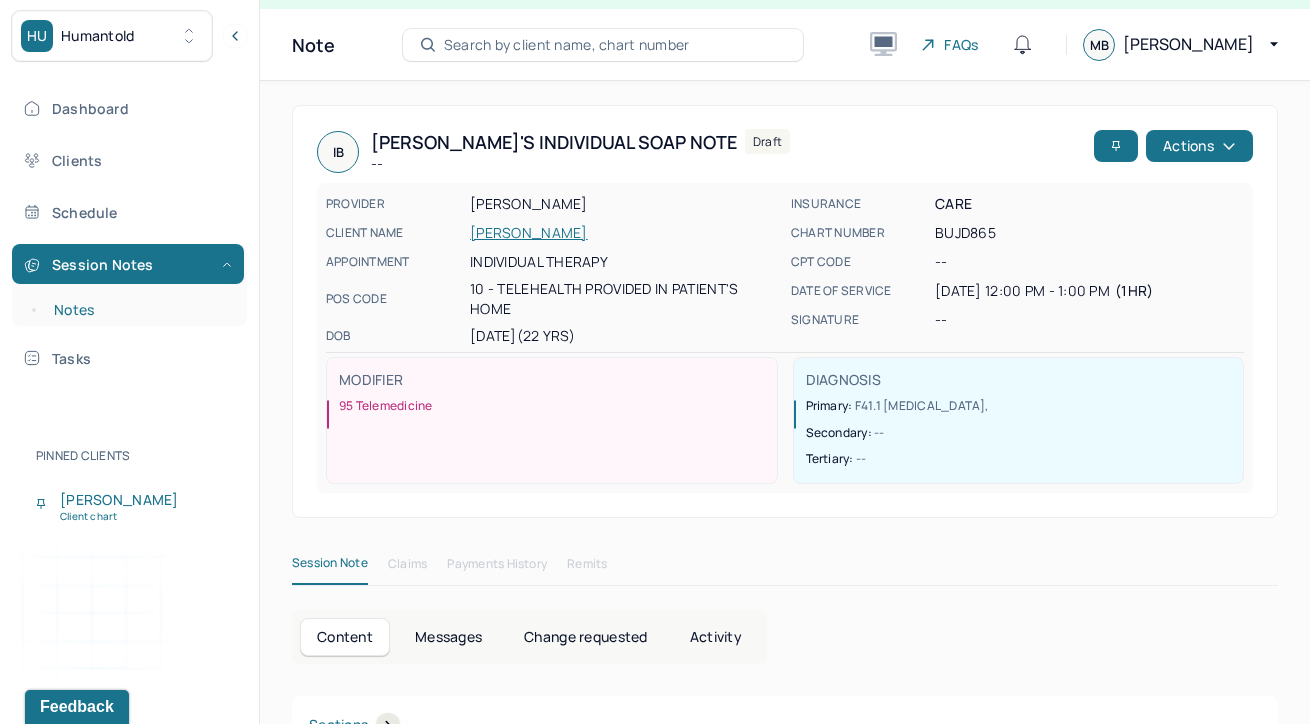 click on "Notes" at bounding box center [139, 310] 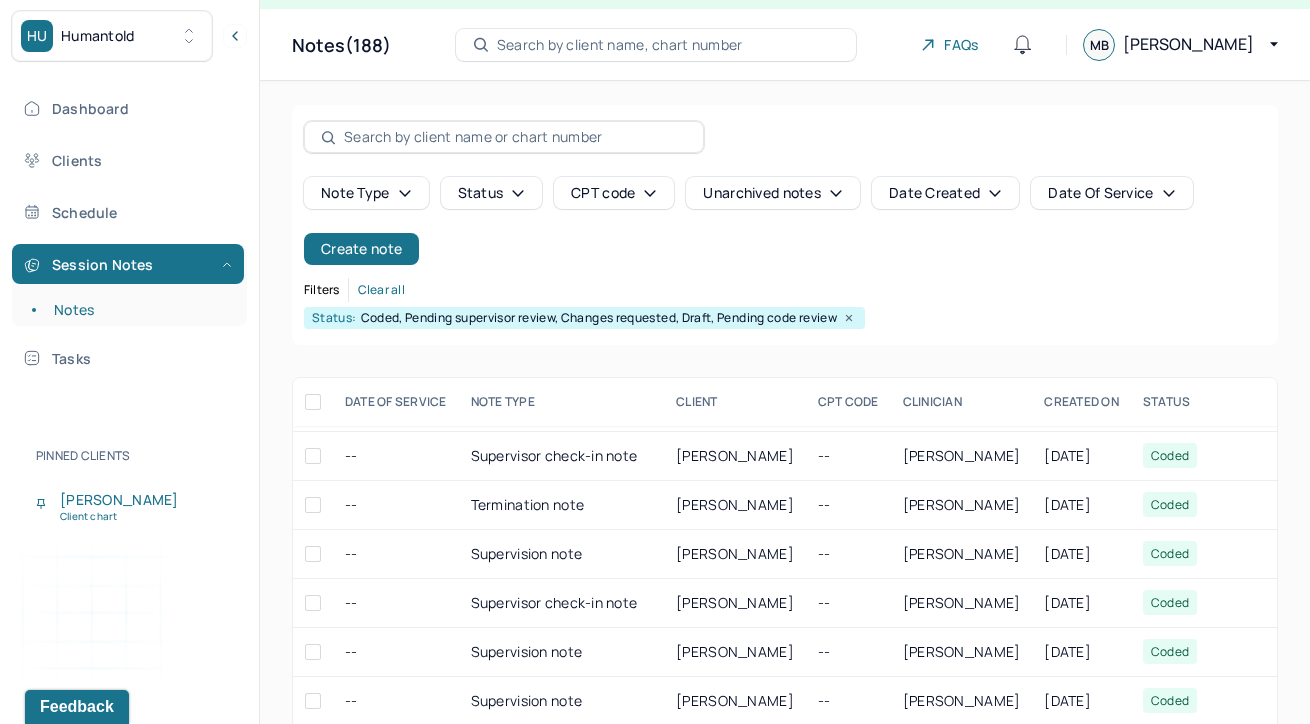scroll, scrollTop: 306, scrollLeft: 0, axis: vertical 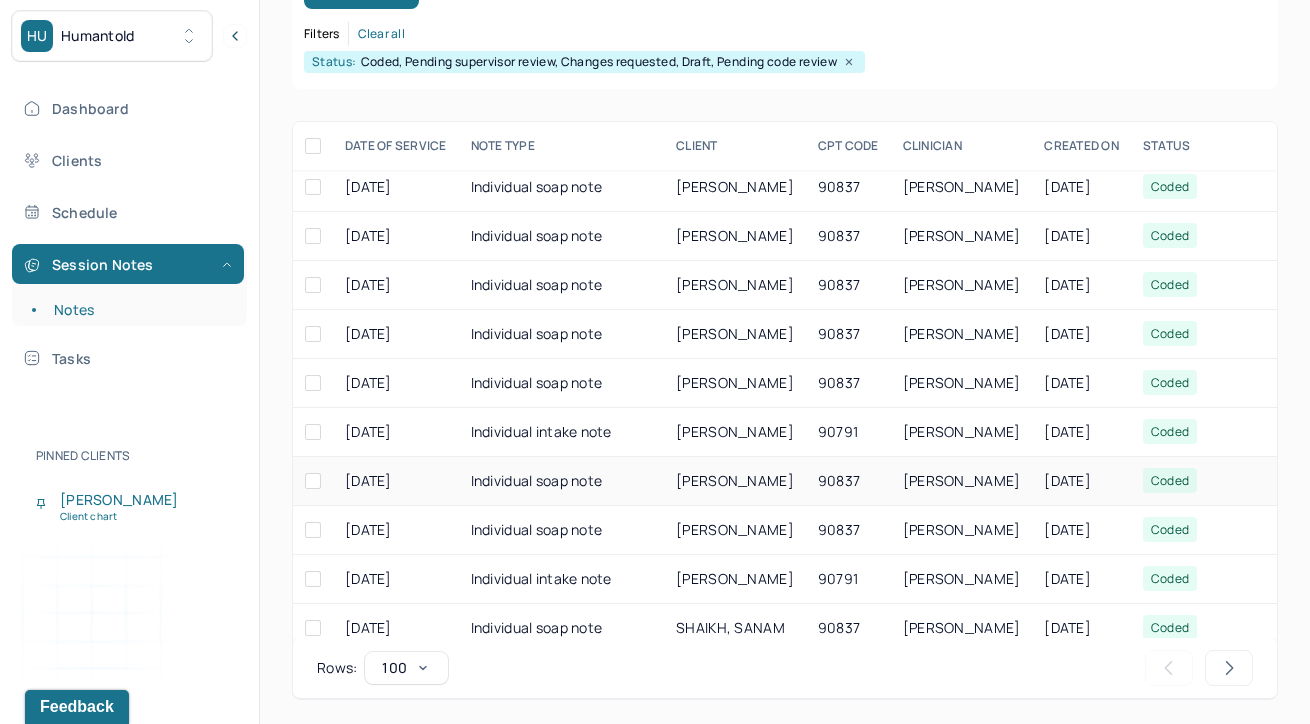click on "[PERSON_NAME]" at bounding box center (735, 480) 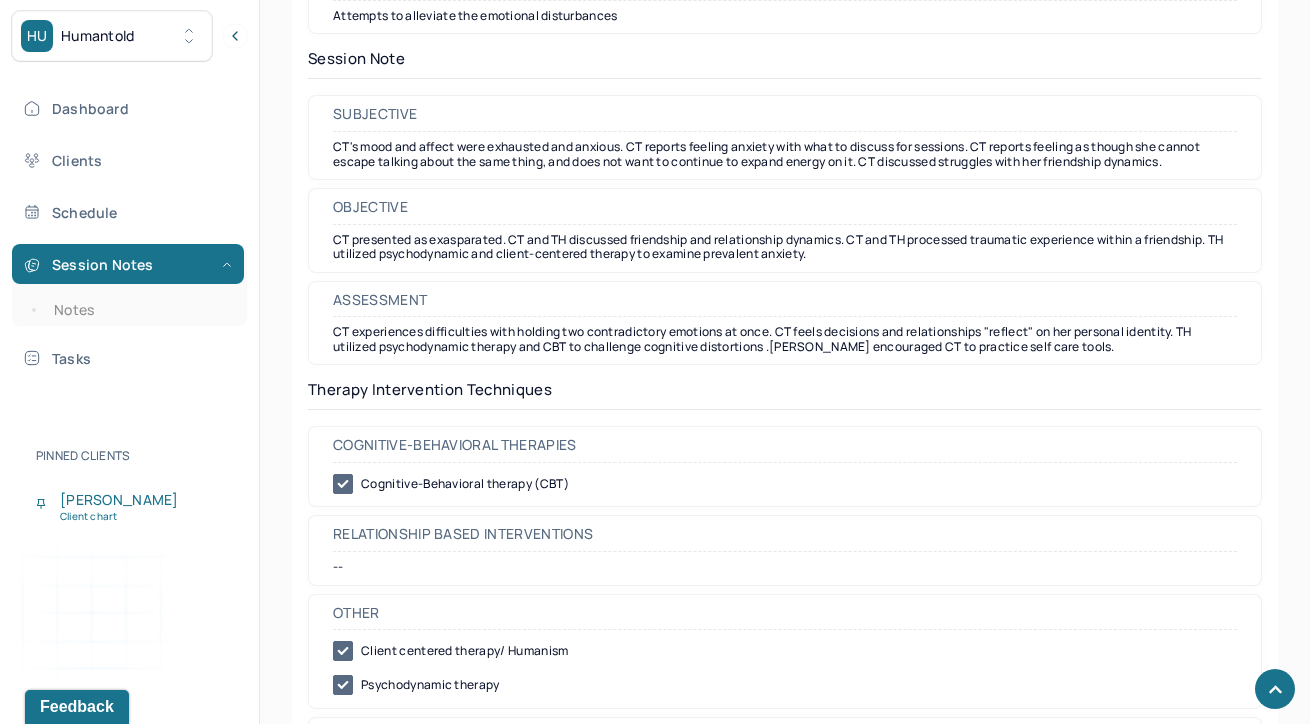 scroll, scrollTop: 1686, scrollLeft: 0, axis: vertical 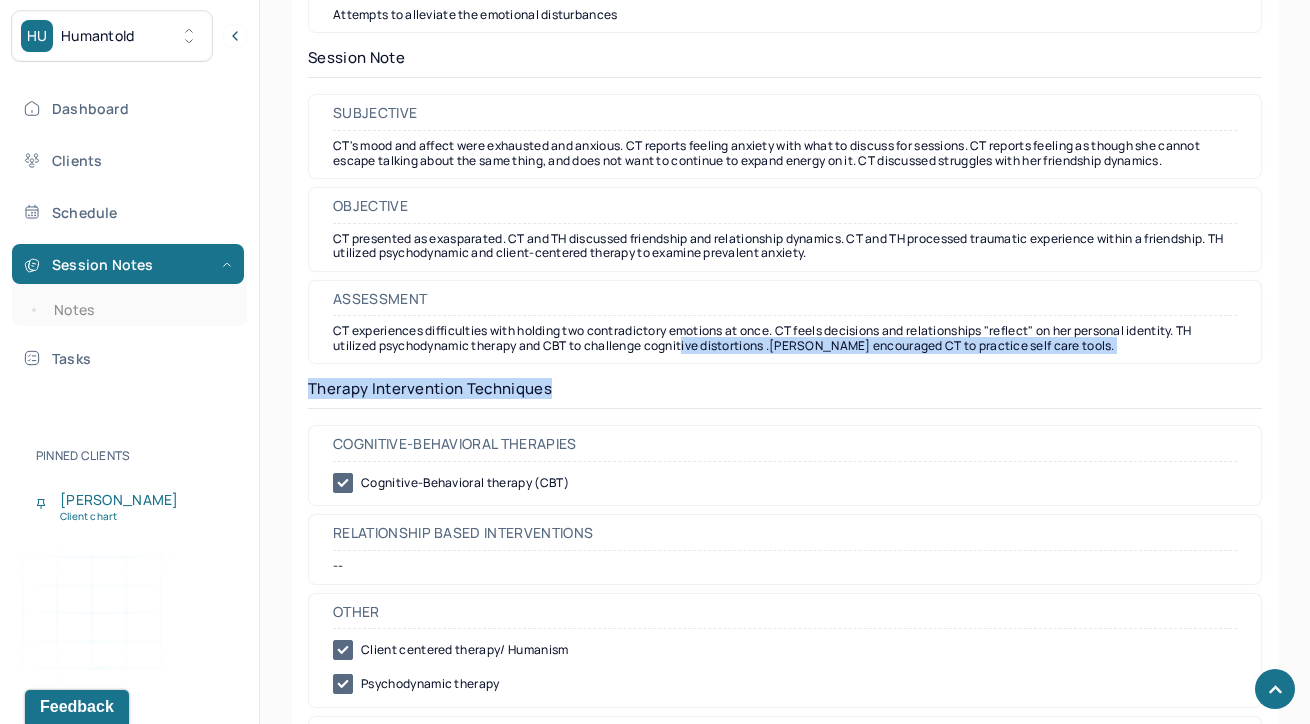 drag, startPoint x: 687, startPoint y: 337, endPoint x: 734, endPoint y: 378, distance: 62.369865 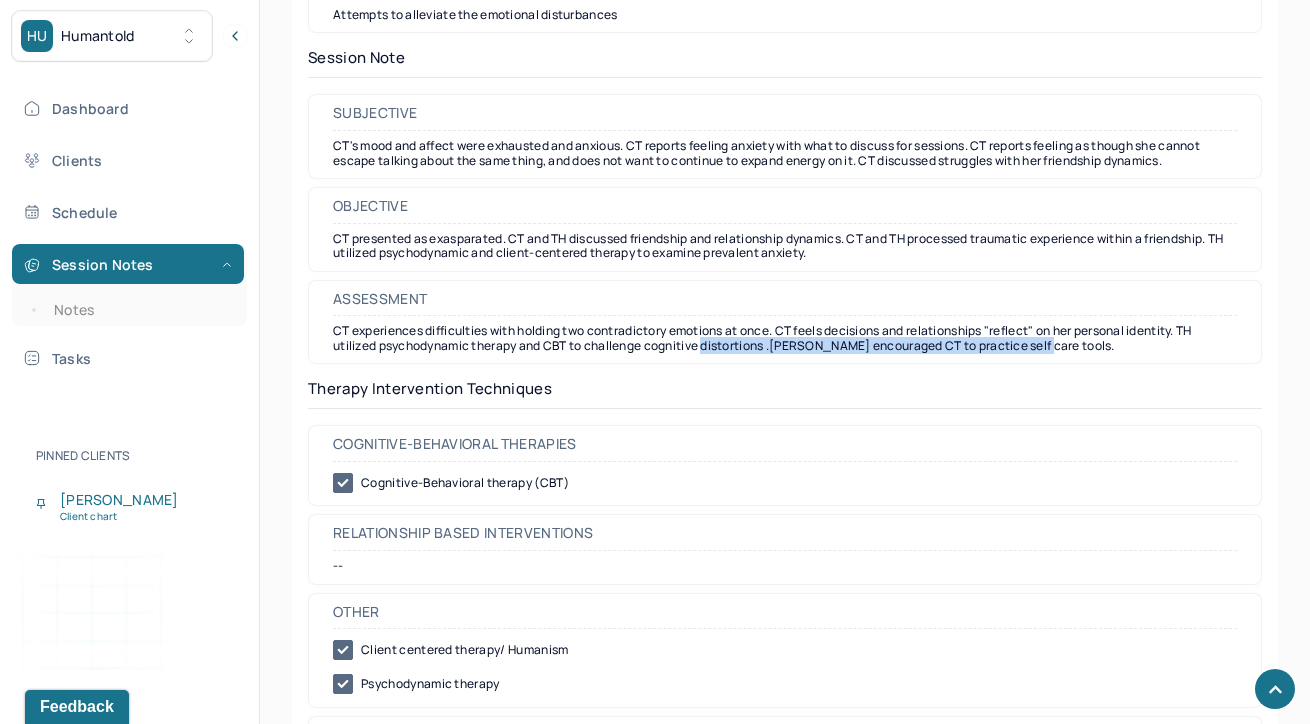 drag, startPoint x: 706, startPoint y: 340, endPoint x: 733, endPoint y: 366, distance: 37.48333 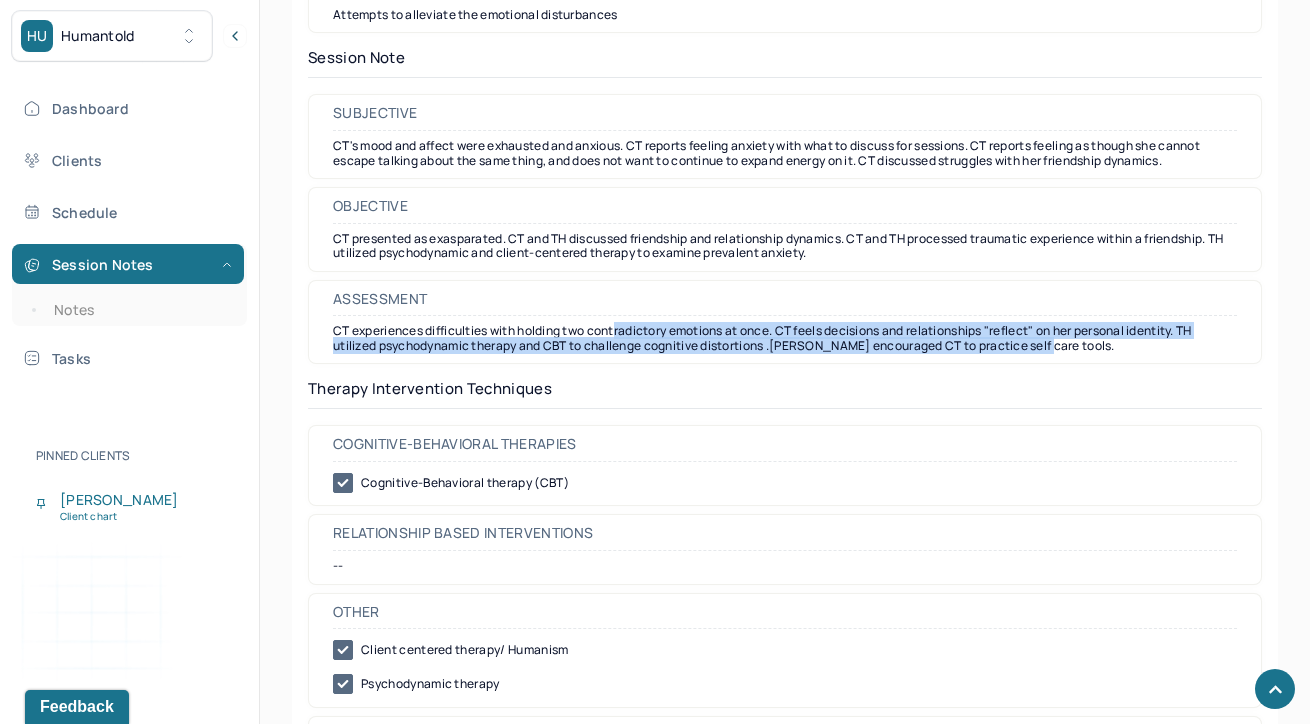 drag, startPoint x: 618, startPoint y: 323, endPoint x: 643, endPoint y: 358, distance: 43.011627 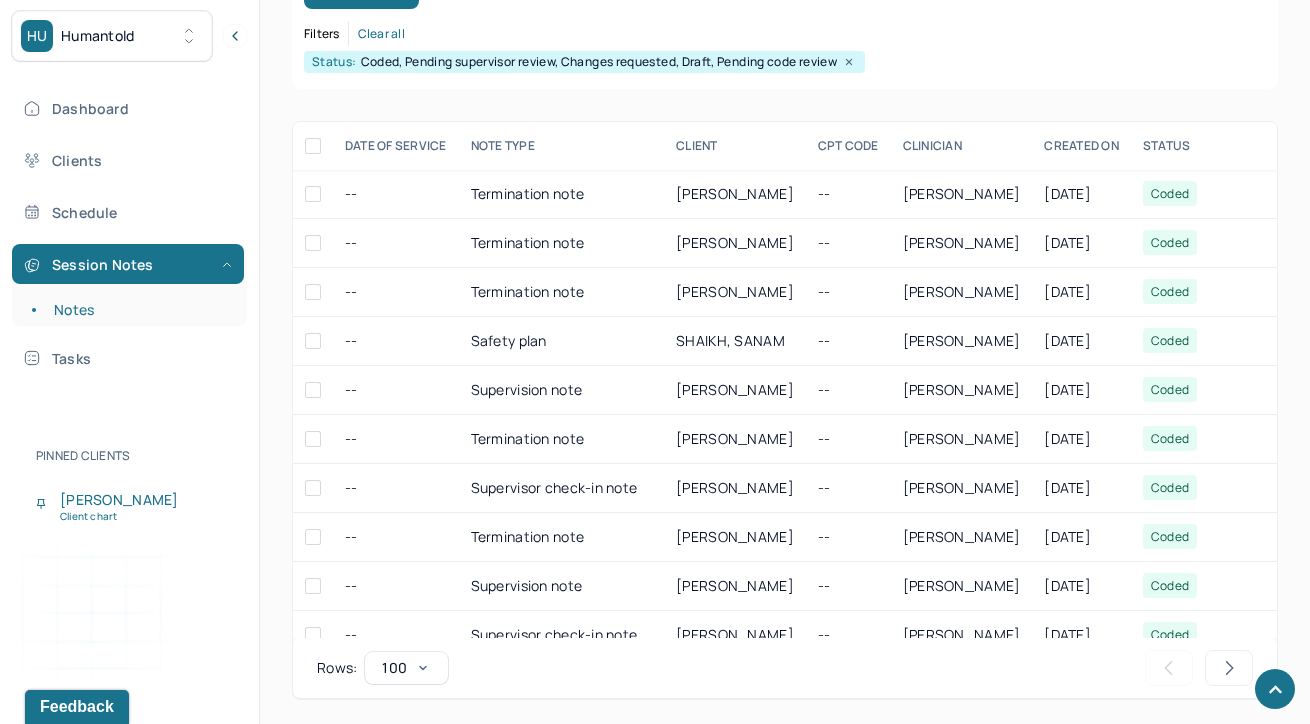 scroll, scrollTop: 291, scrollLeft: 0, axis: vertical 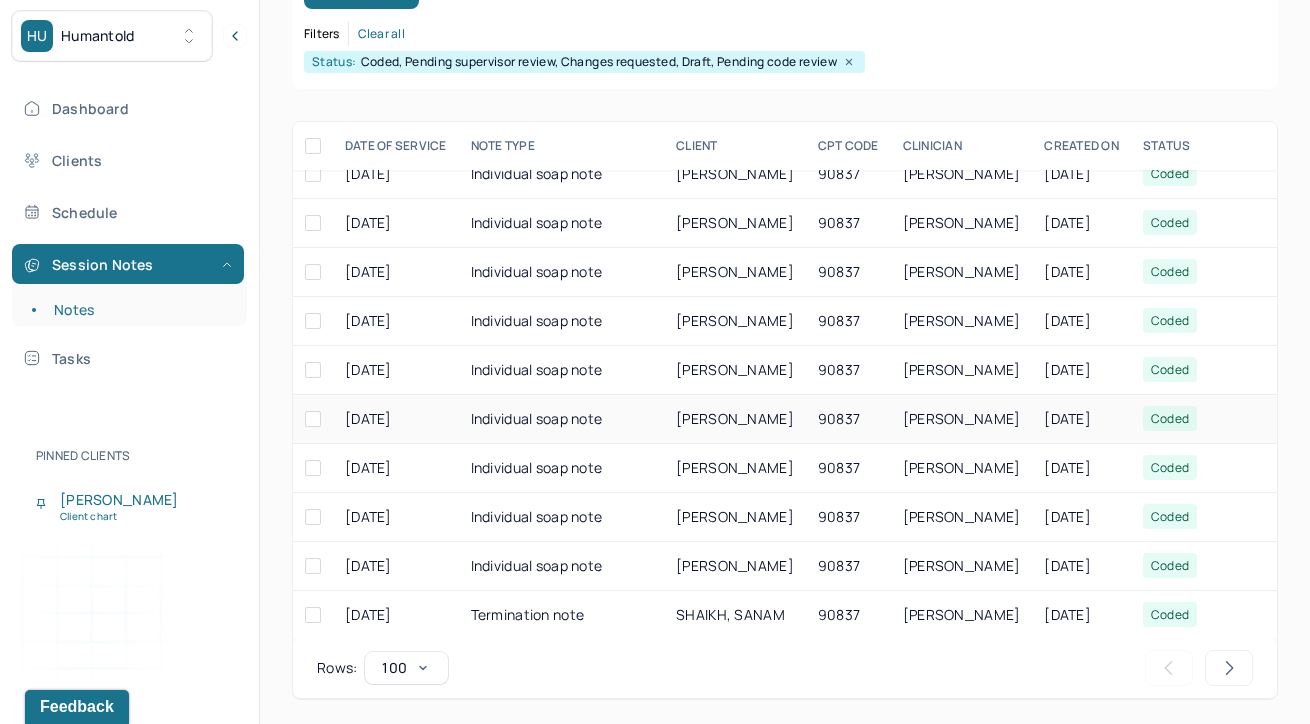 click on "Individual soap note" at bounding box center [562, 419] 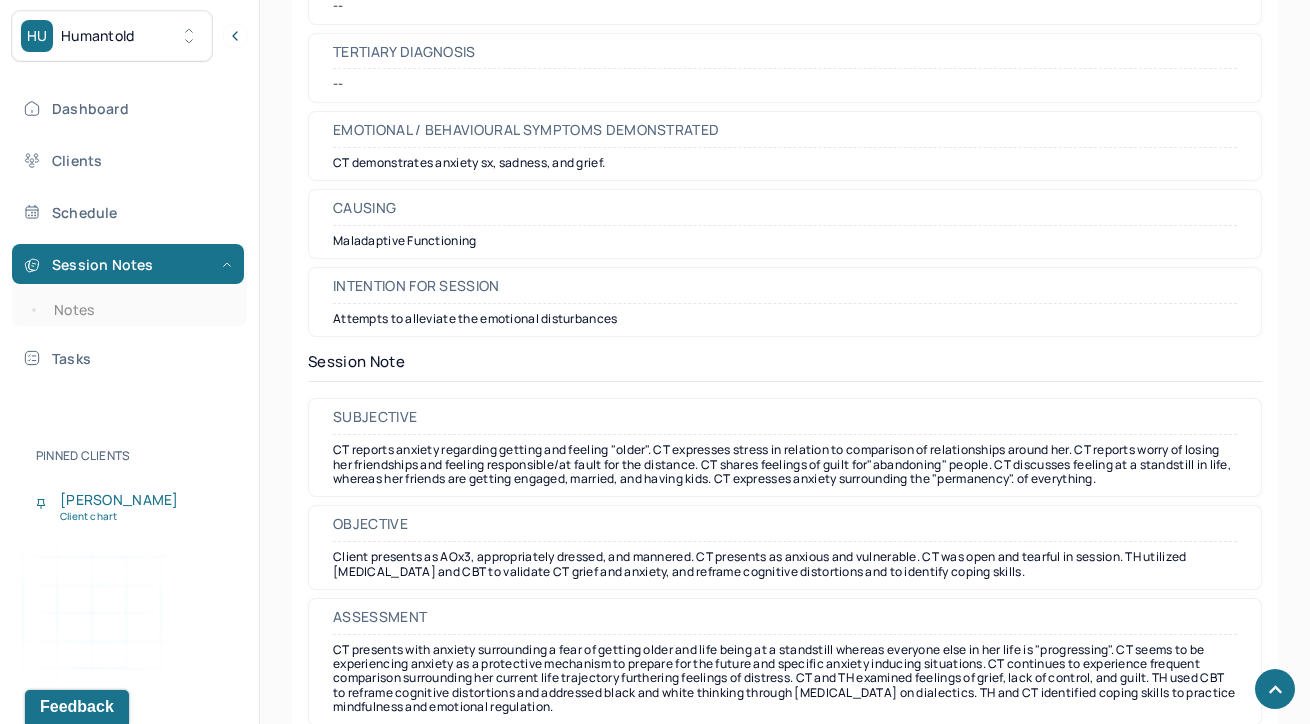 scroll, scrollTop: 1409, scrollLeft: 0, axis: vertical 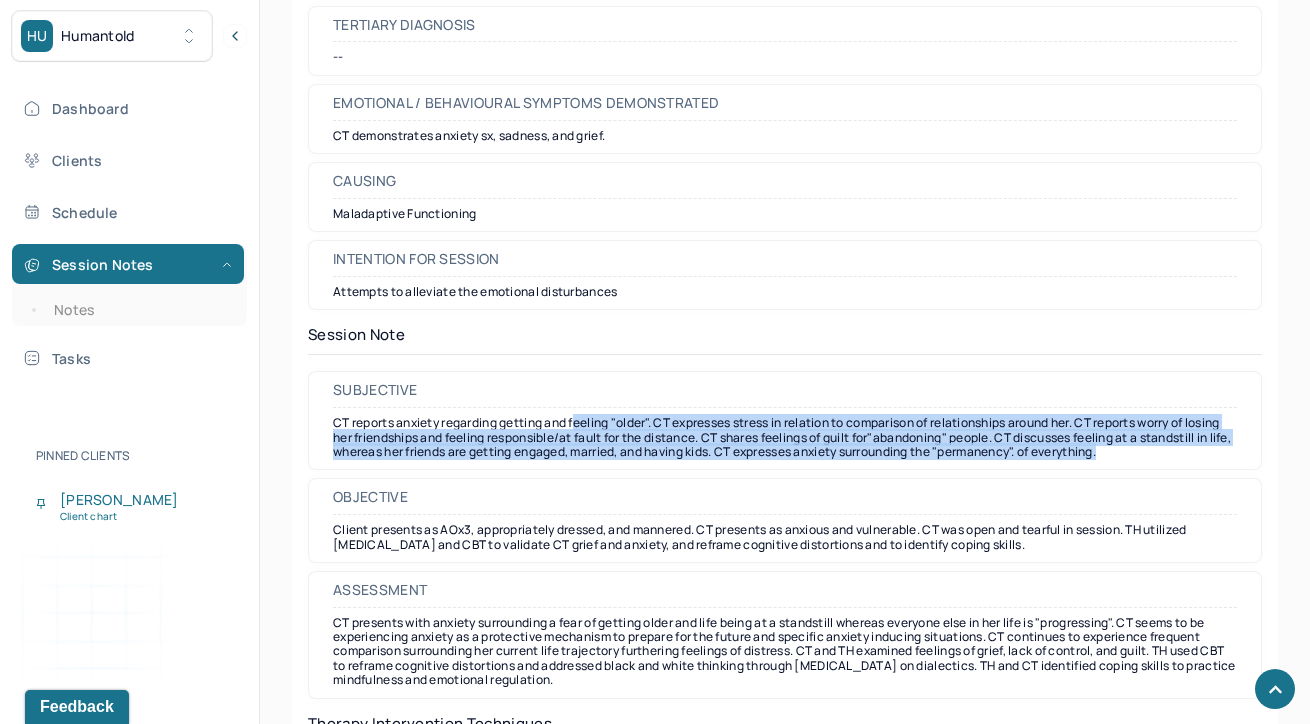 drag, startPoint x: 581, startPoint y: 425, endPoint x: 611, endPoint y: 467, distance: 51.613953 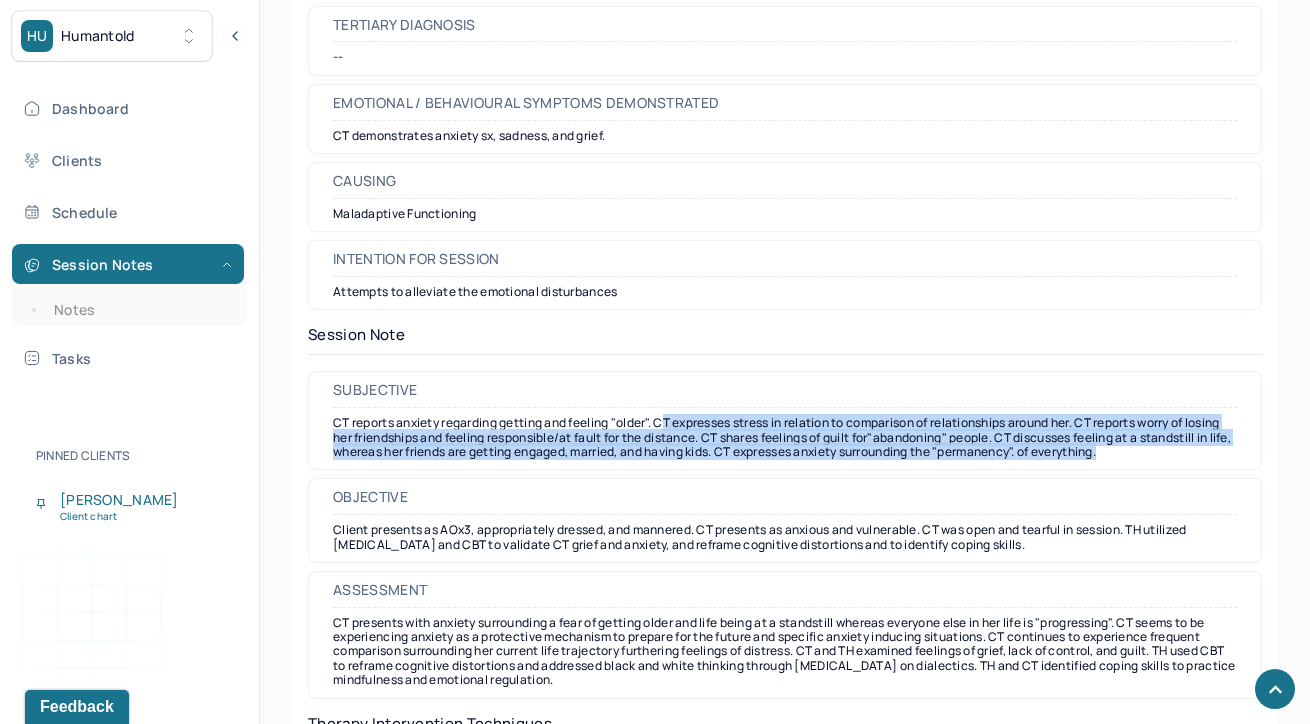 drag, startPoint x: 671, startPoint y: 427, endPoint x: 679, endPoint y: 462, distance: 35.902645 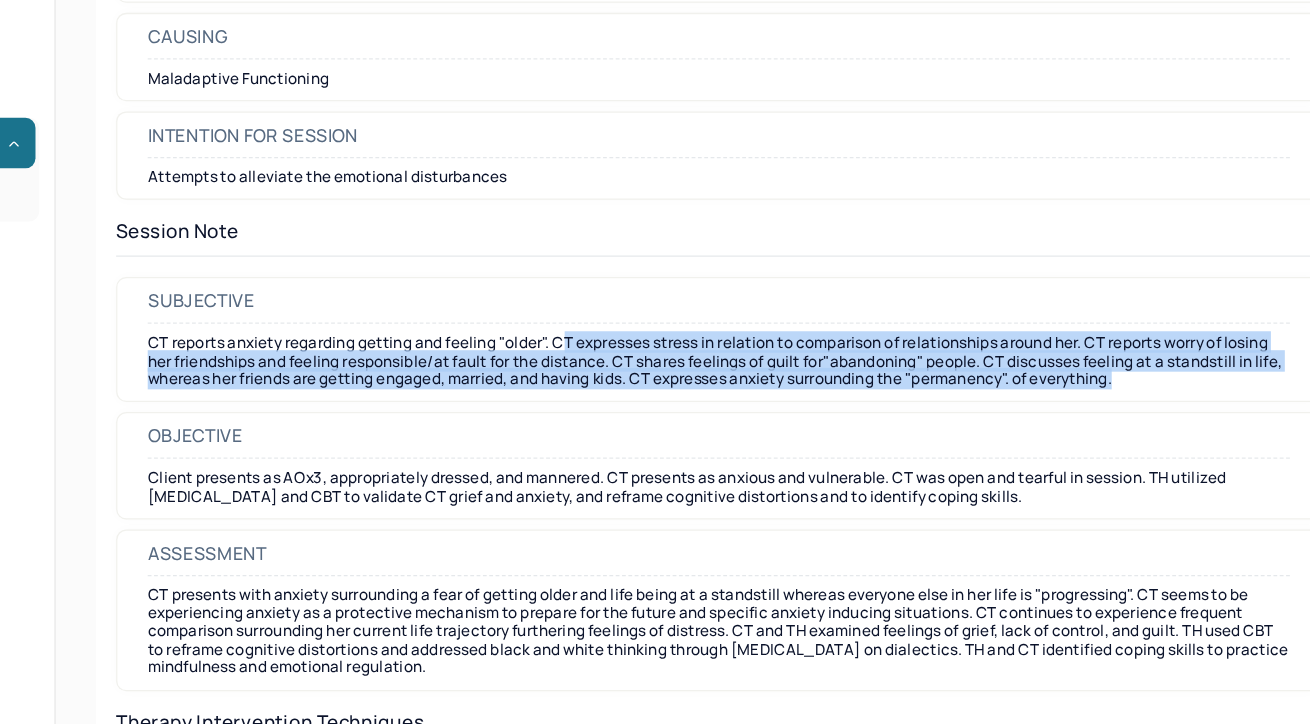 scroll, scrollTop: 1419, scrollLeft: 0, axis: vertical 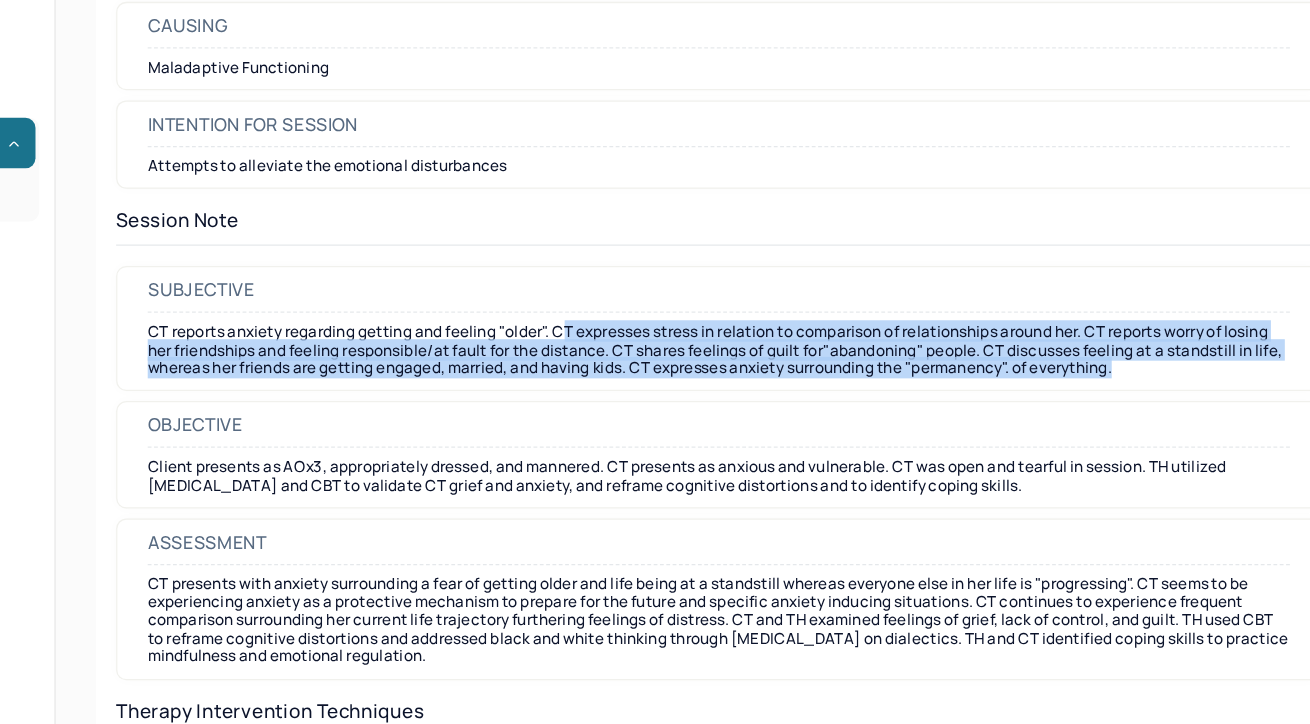 drag, startPoint x: 750, startPoint y: 515, endPoint x: 763, endPoint y: 547, distance: 34.539833 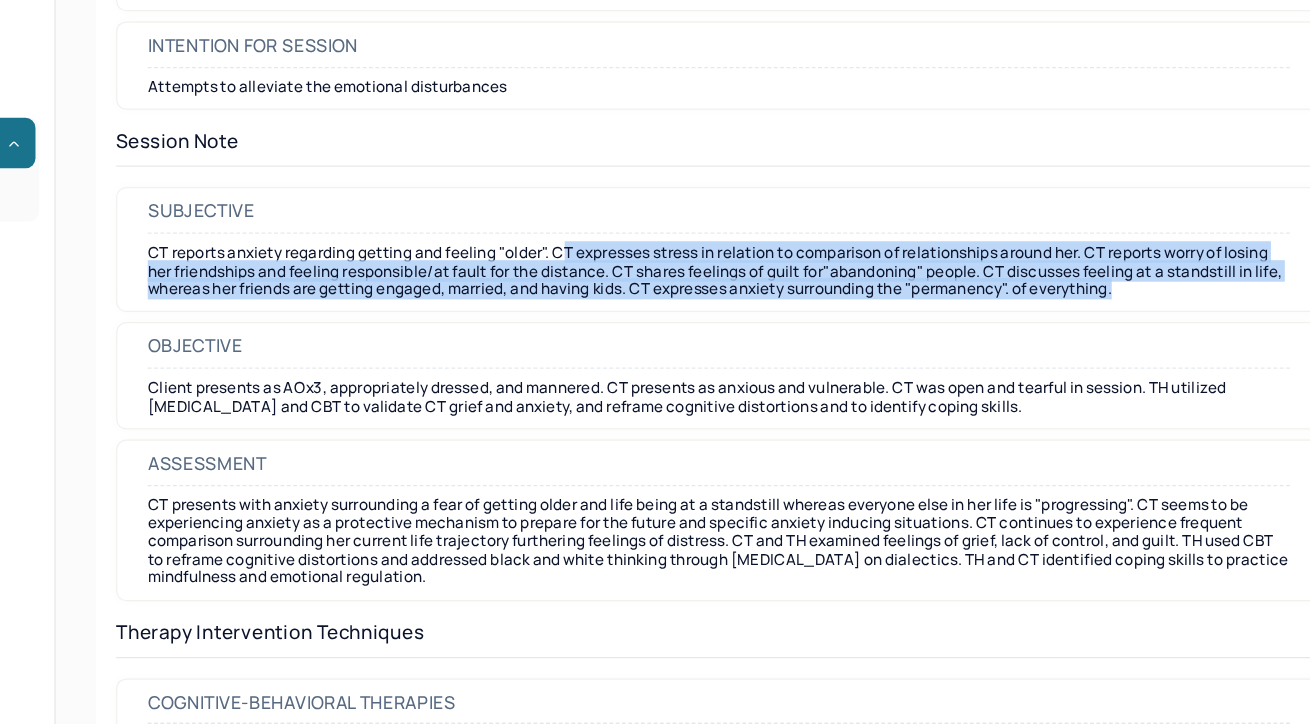 scroll, scrollTop: 1493, scrollLeft: 0, axis: vertical 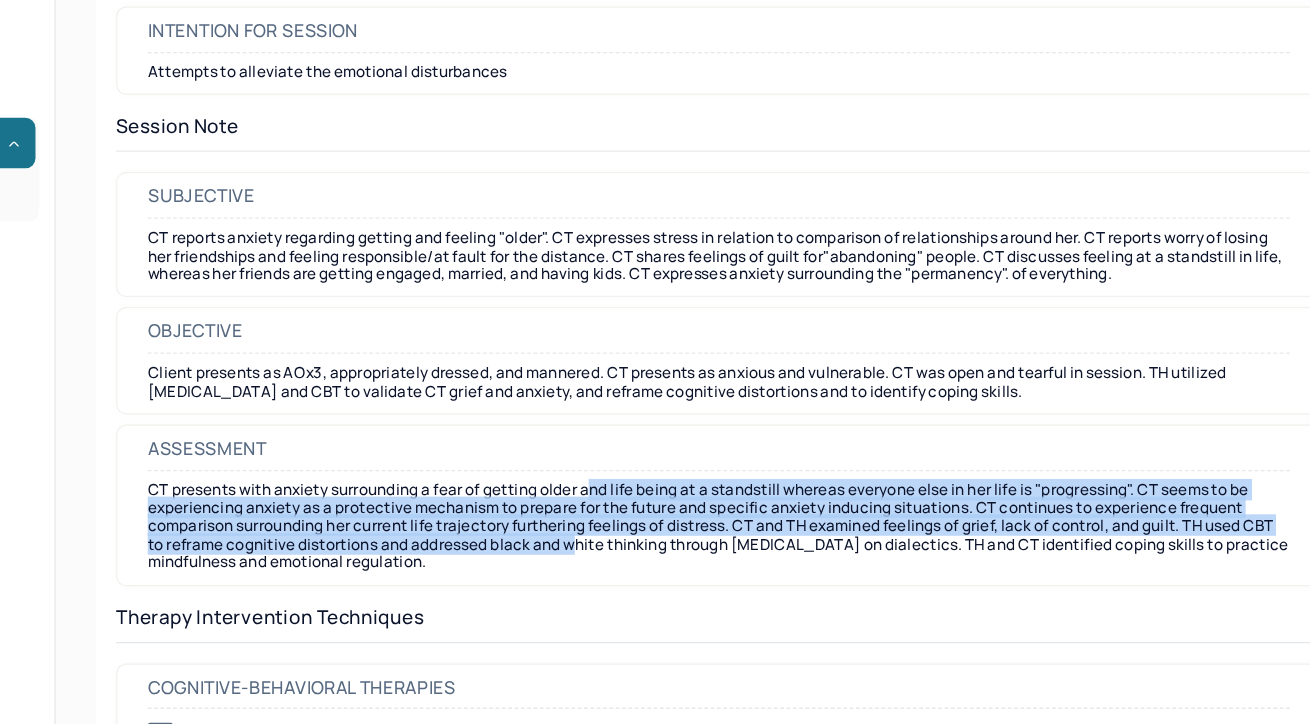 drag, startPoint x: 691, startPoint y: 532, endPoint x: 708, endPoint y: 580, distance: 50.92151 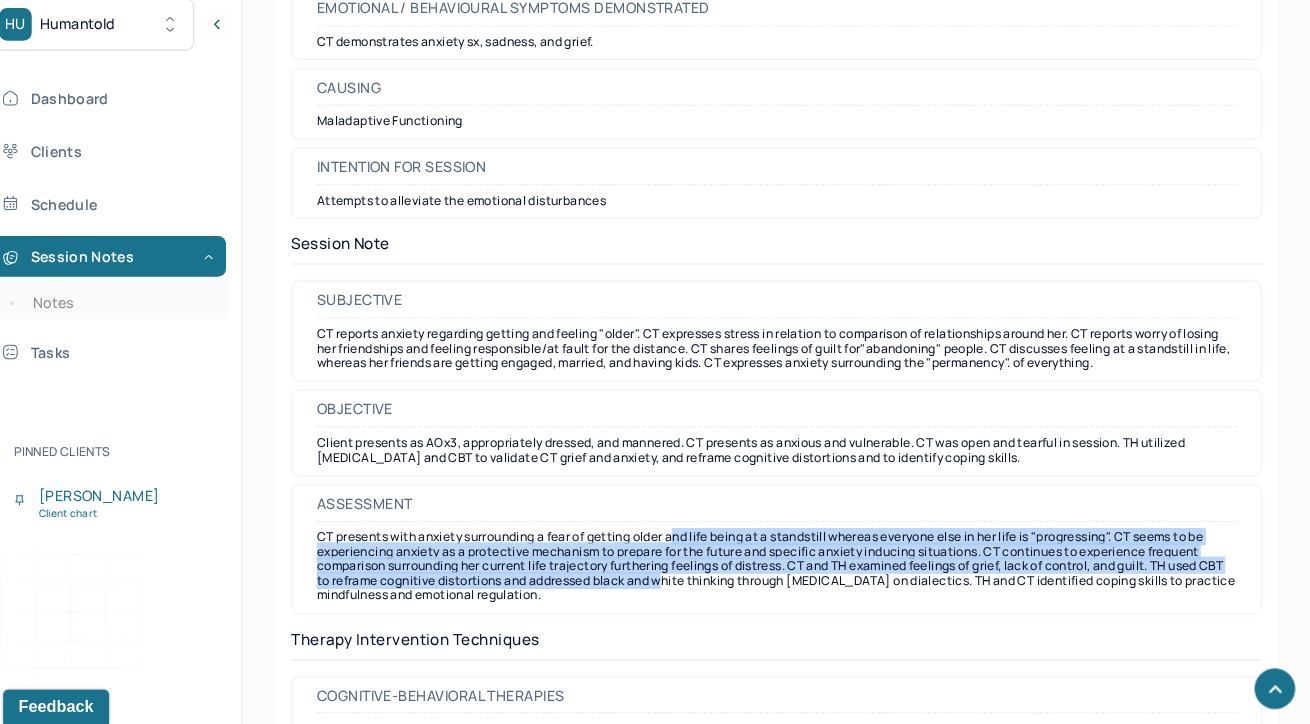 scroll, scrollTop: 1493, scrollLeft: 0, axis: vertical 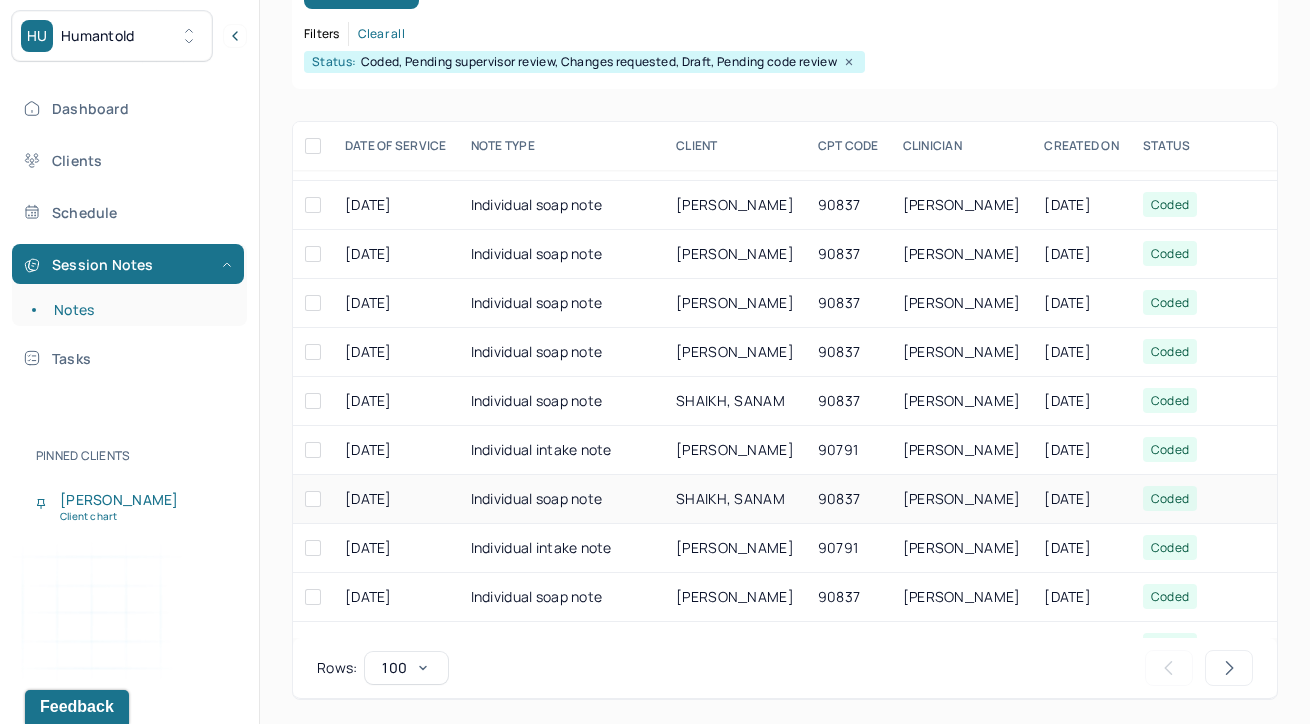 click on "Individual soap note" at bounding box center (562, 499) 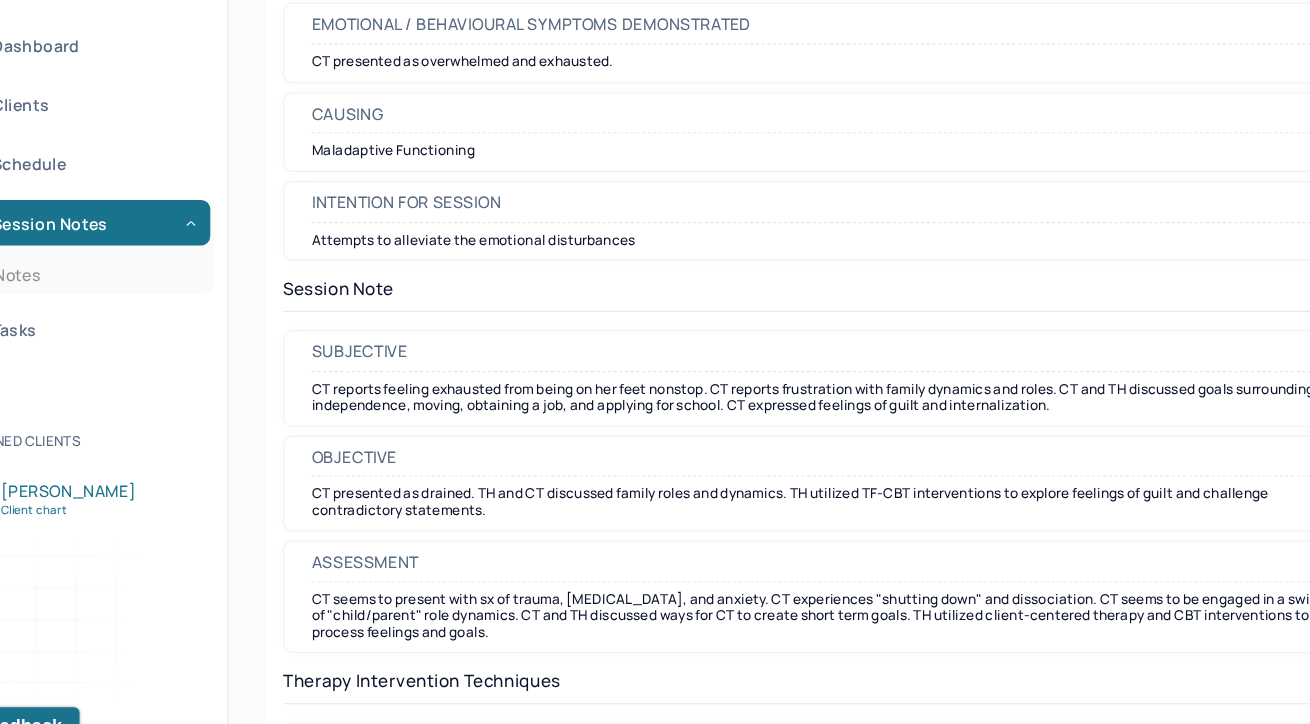 scroll, scrollTop: 1456, scrollLeft: 0, axis: vertical 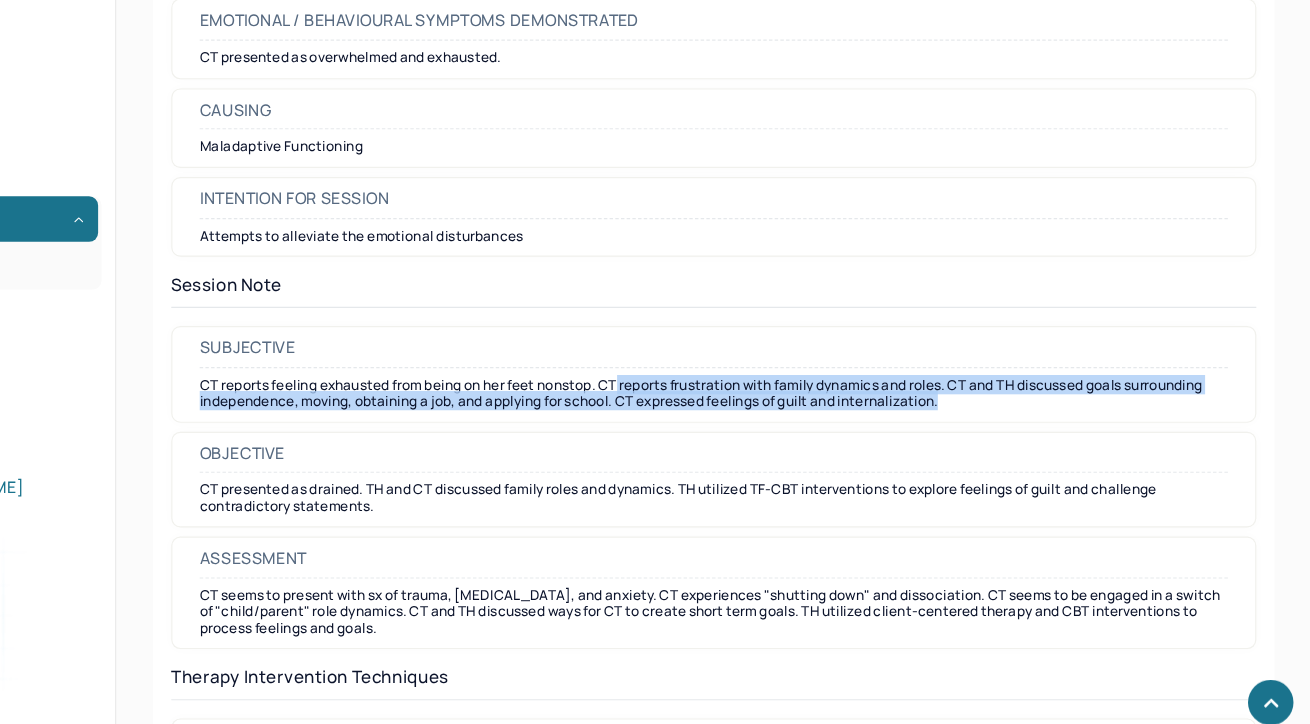 drag, startPoint x: 709, startPoint y: 428, endPoint x: 749, endPoint y: 460, distance: 51.224995 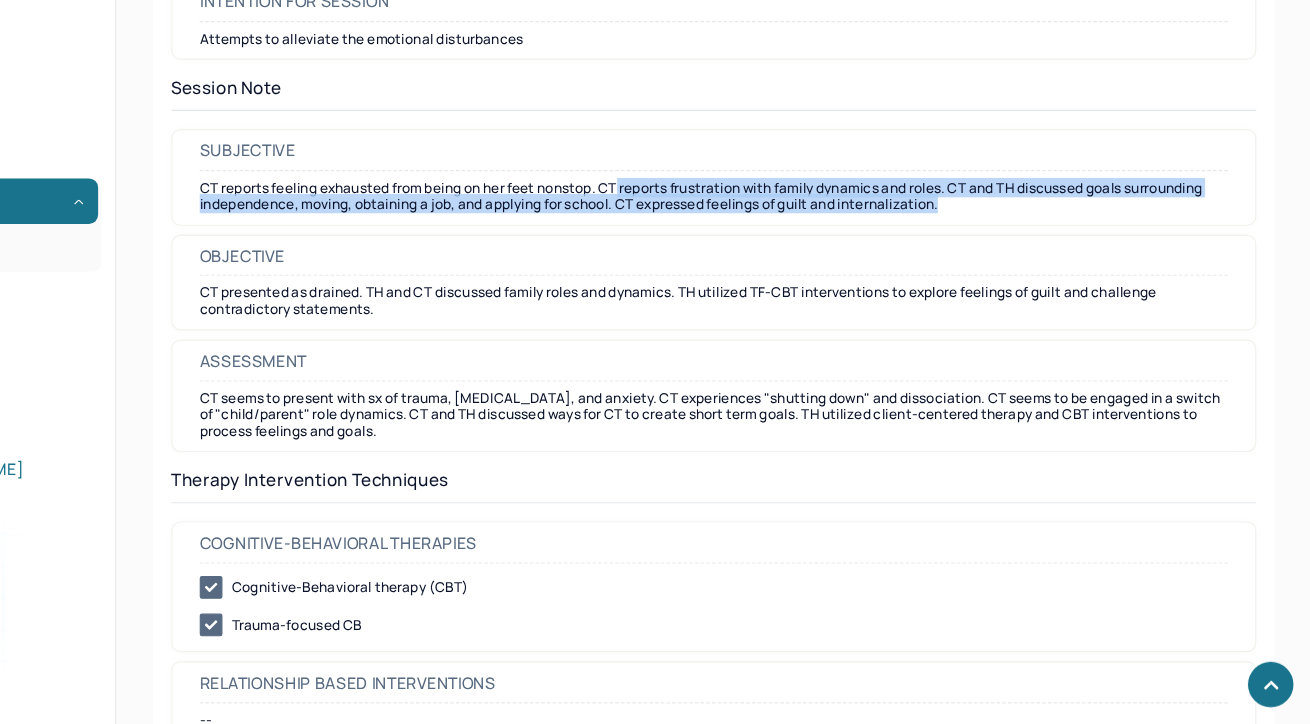 scroll, scrollTop: 1619, scrollLeft: 0, axis: vertical 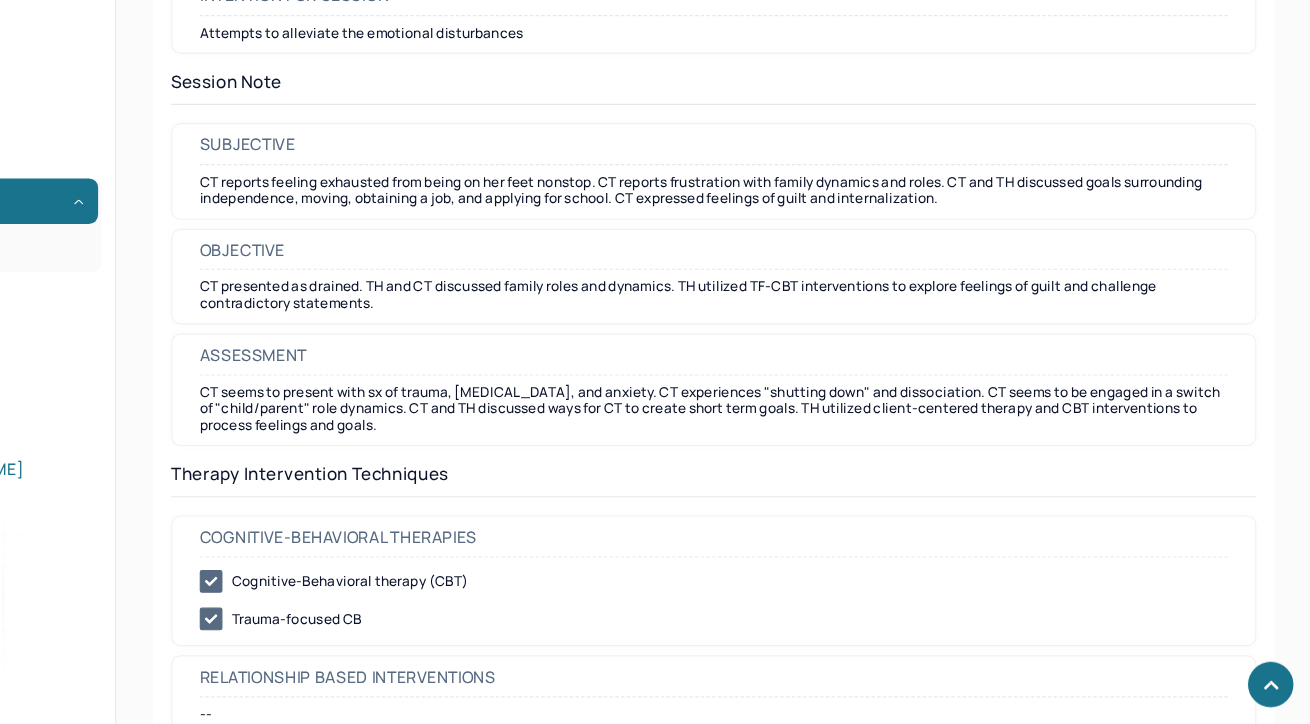 drag, startPoint x: 709, startPoint y: 454, endPoint x: 709, endPoint y: 487, distance: 33 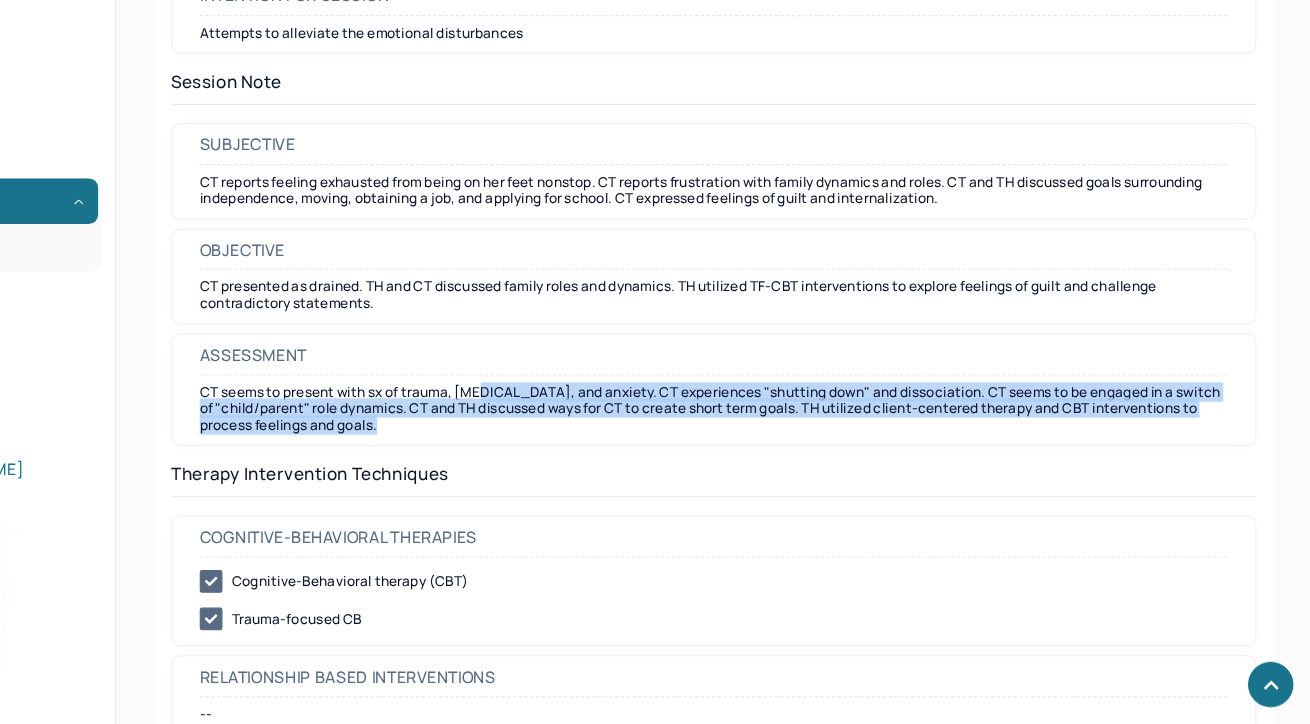 drag, startPoint x: 586, startPoint y: 446, endPoint x: 595, endPoint y: 481, distance: 36.138622 